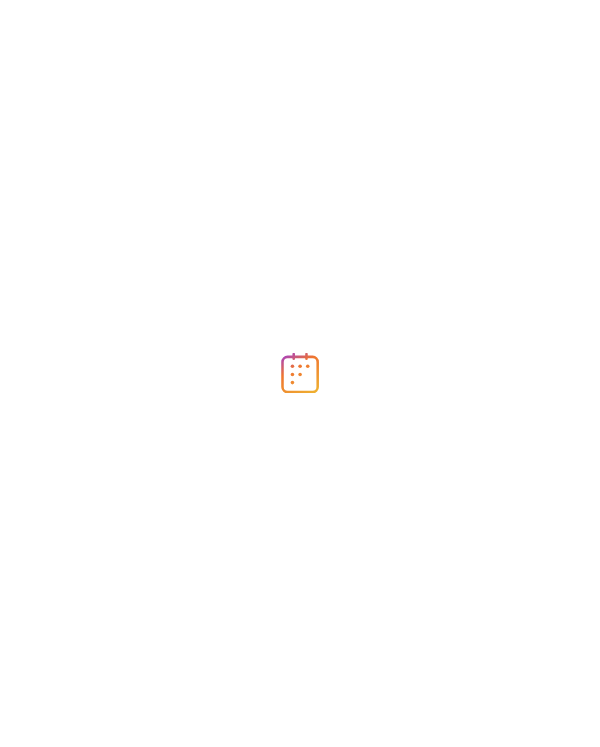 scroll, scrollTop: 0, scrollLeft: 0, axis: both 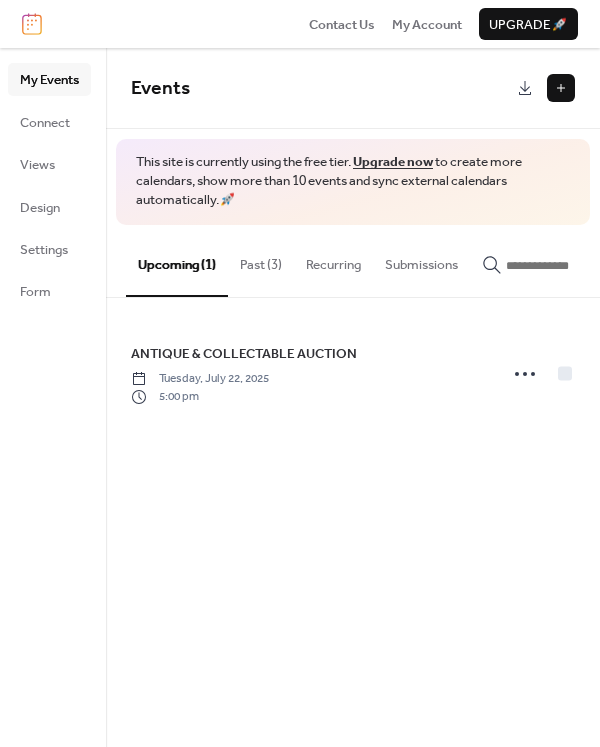 click at bounding box center (561, 88) 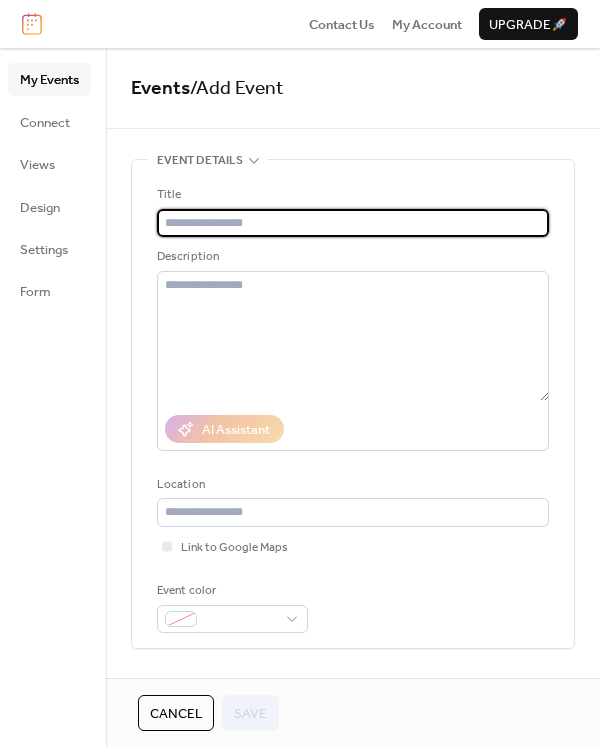 scroll, scrollTop: 1, scrollLeft: 0, axis: vertical 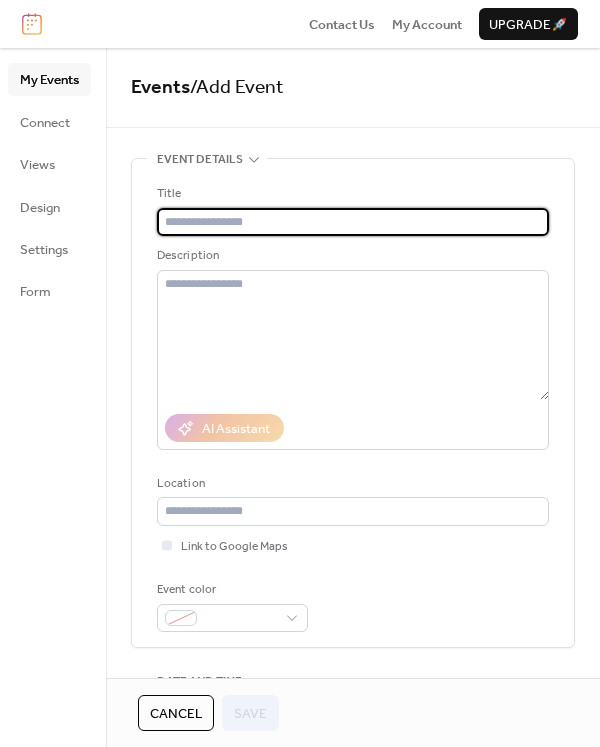 paste on "**********" 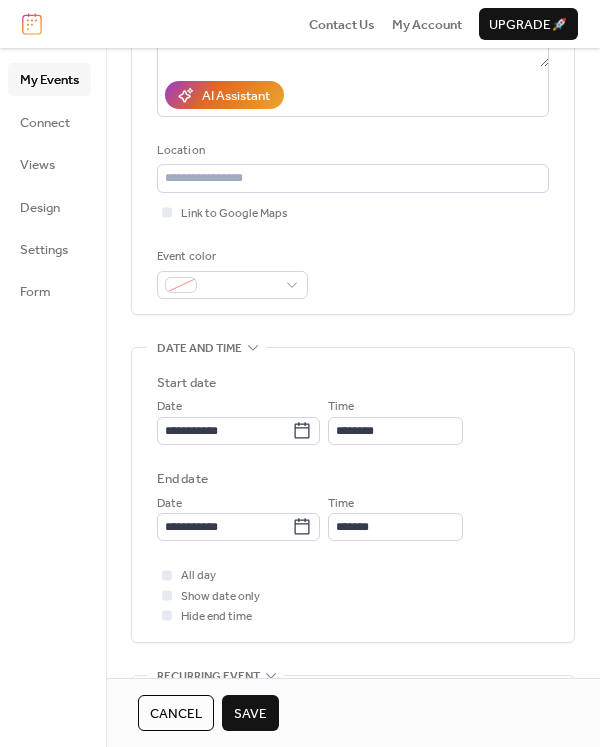 scroll, scrollTop: 336, scrollLeft: 0, axis: vertical 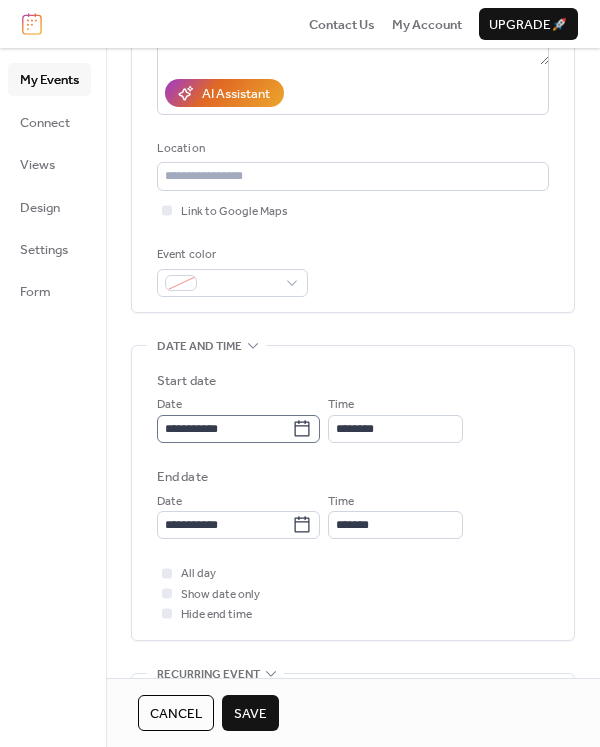 type on "**********" 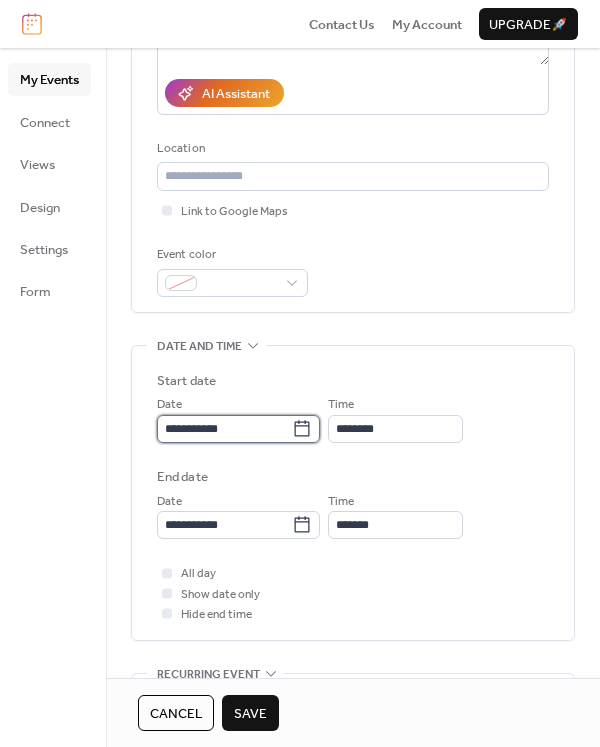 click on "**********" at bounding box center (224, 429) 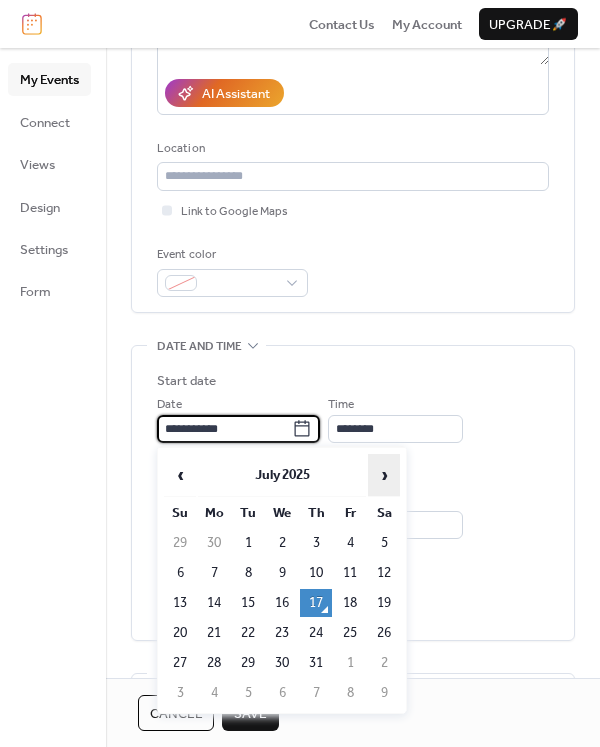 click on "›" at bounding box center (384, 475) 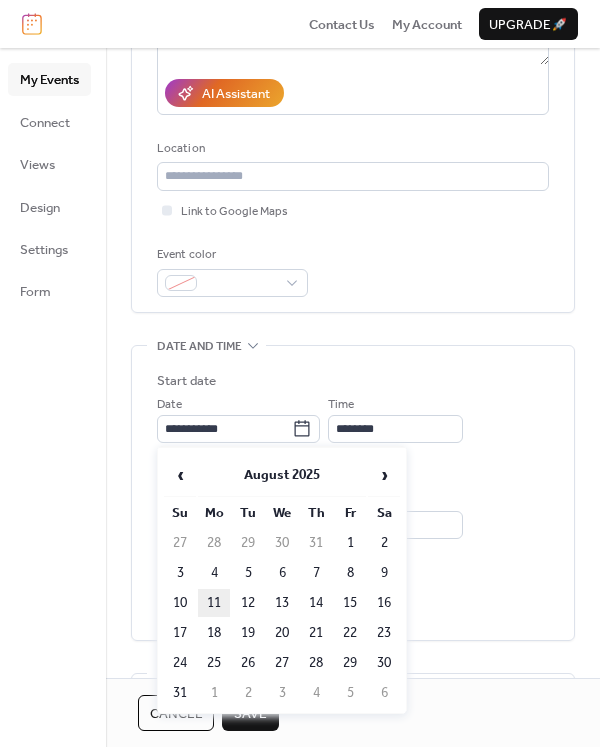 click on "11" at bounding box center (214, 603) 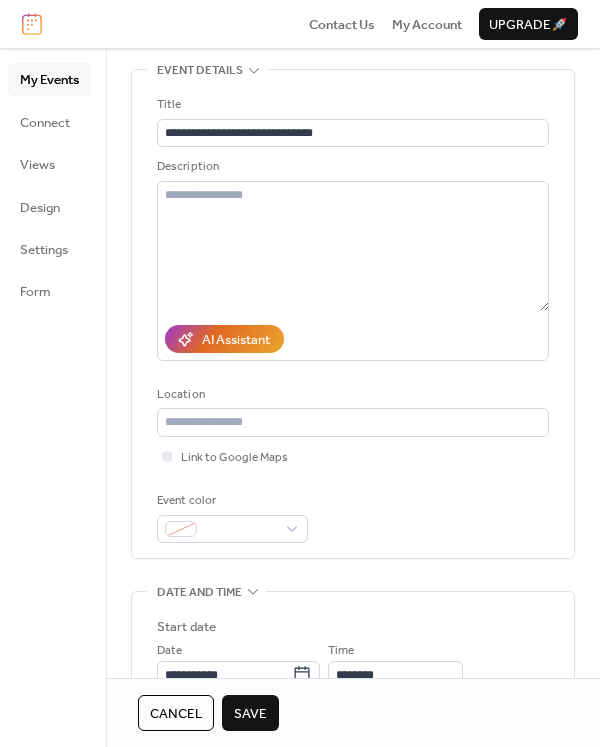 scroll, scrollTop: 92, scrollLeft: 0, axis: vertical 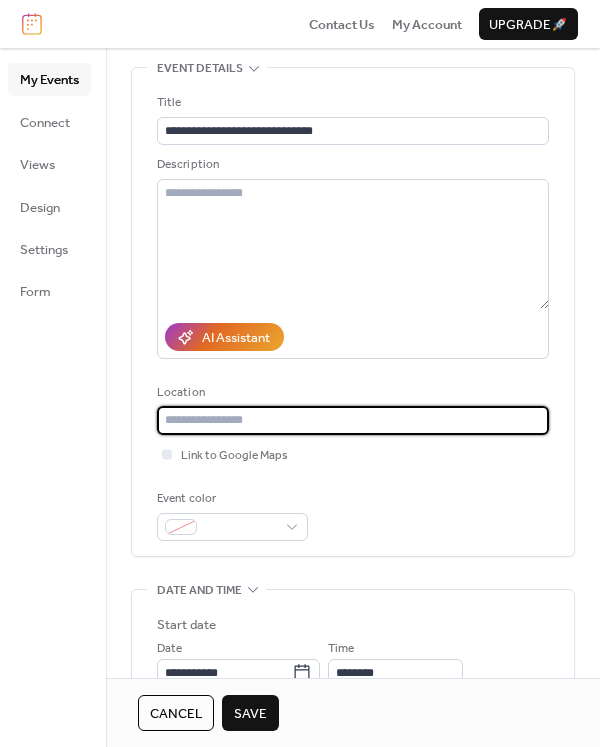 click at bounding box center [353, 420] 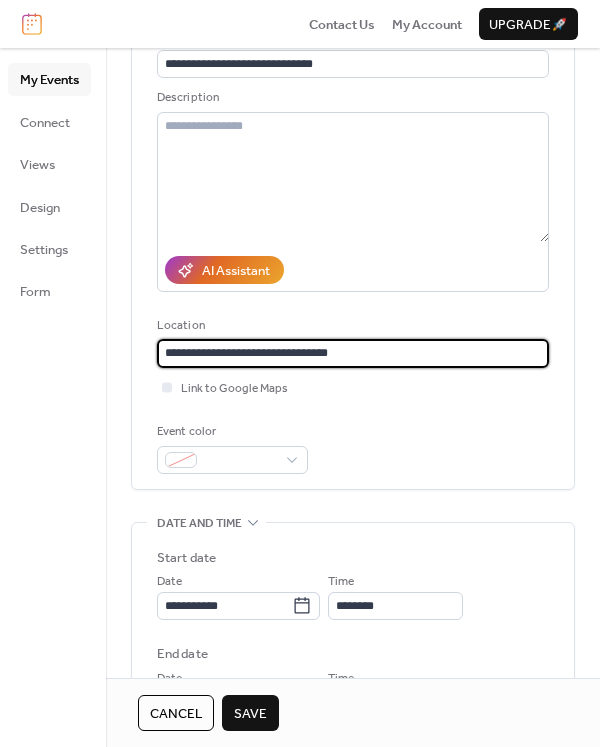 scroll, scrollTop: 272, scrollLeft: 0, axis: vertical 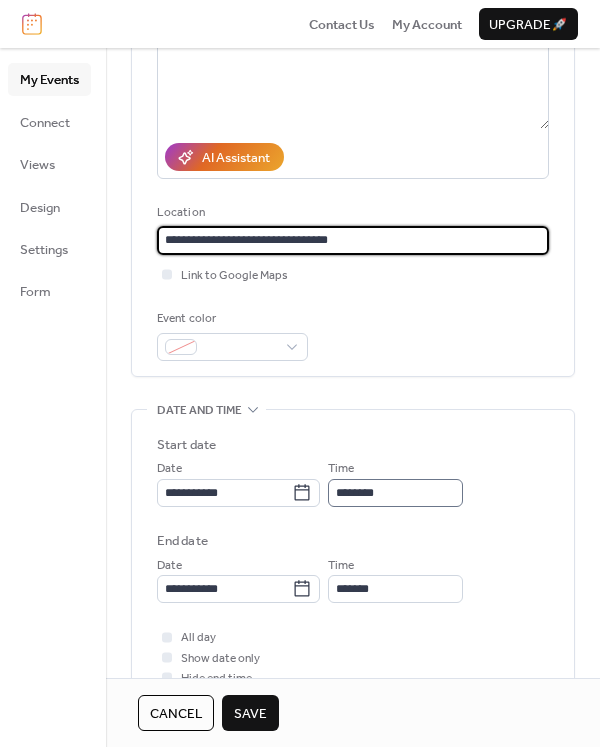 type on "**********" 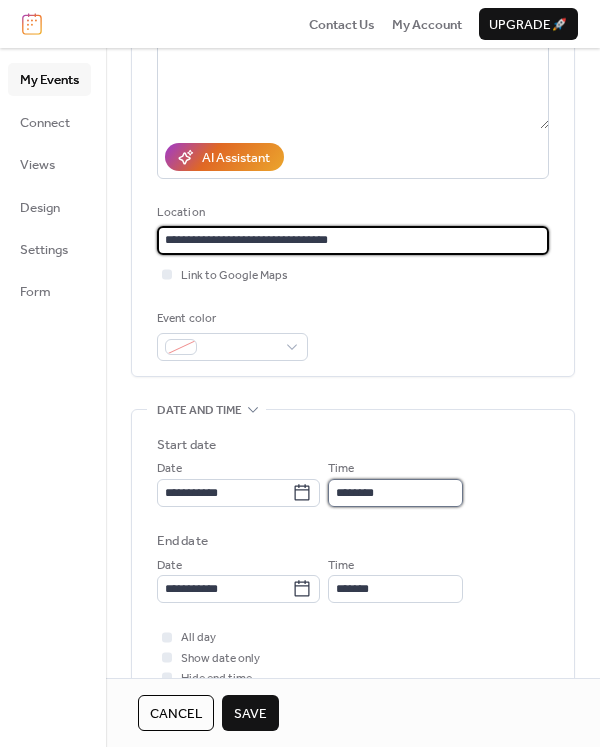 click on "********" at bounding box center (395, 493) 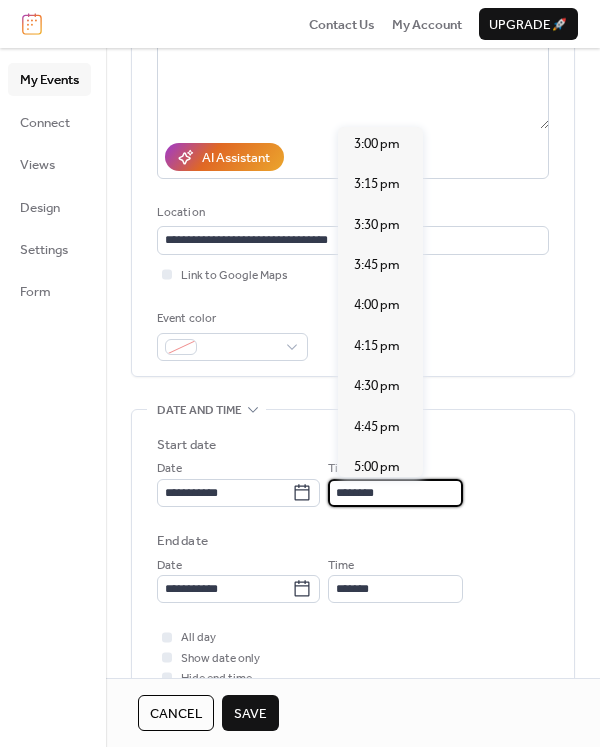 scroll, scrollTop: 2436, scrollLeft: 0, axis: vertical 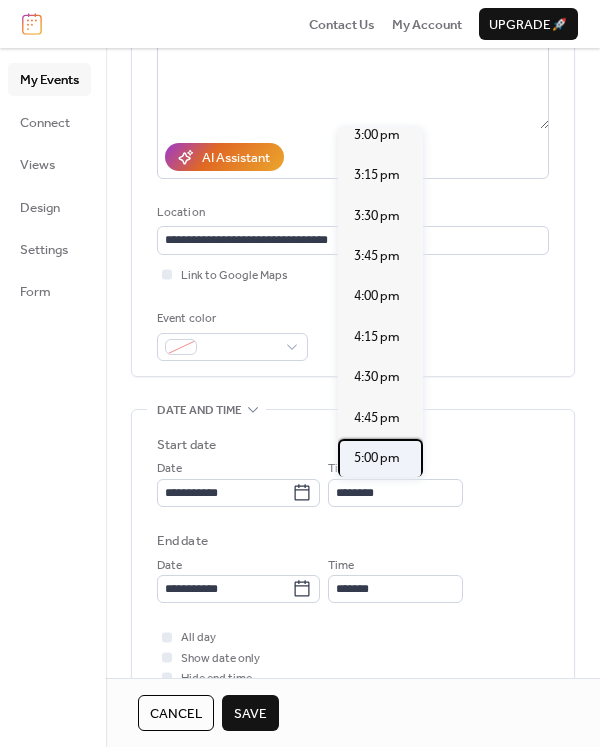 click on "5:00 pm" at bounding box center [377, 458] 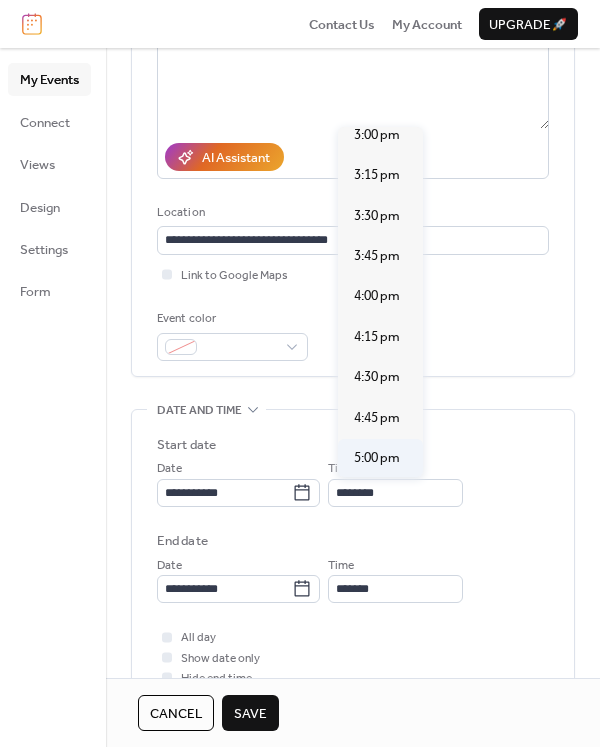 type on "*******" 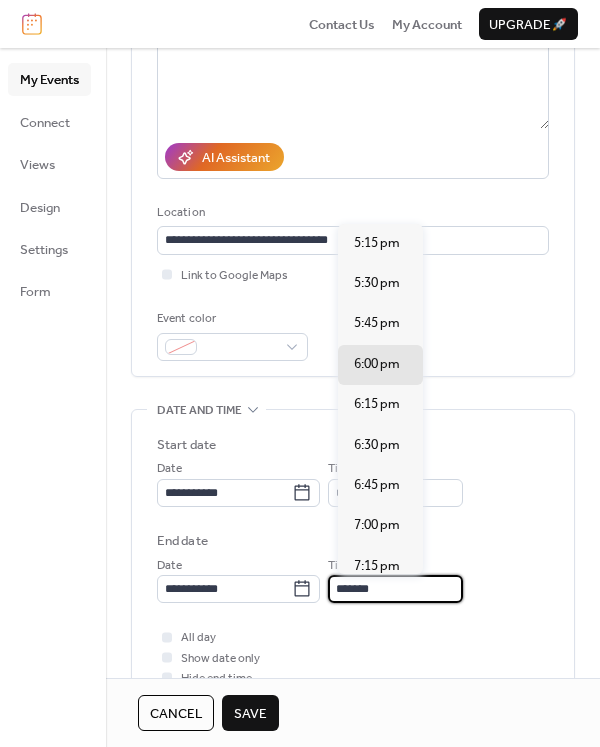 click on "*******" at bounding box center [395, 589] 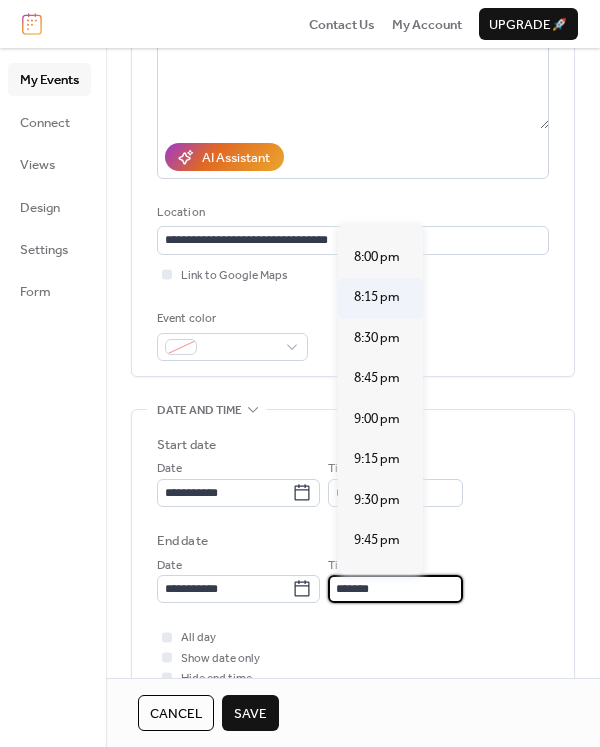 scroll, scrollTop: 432, scrollLeft: 0, axis: vertical 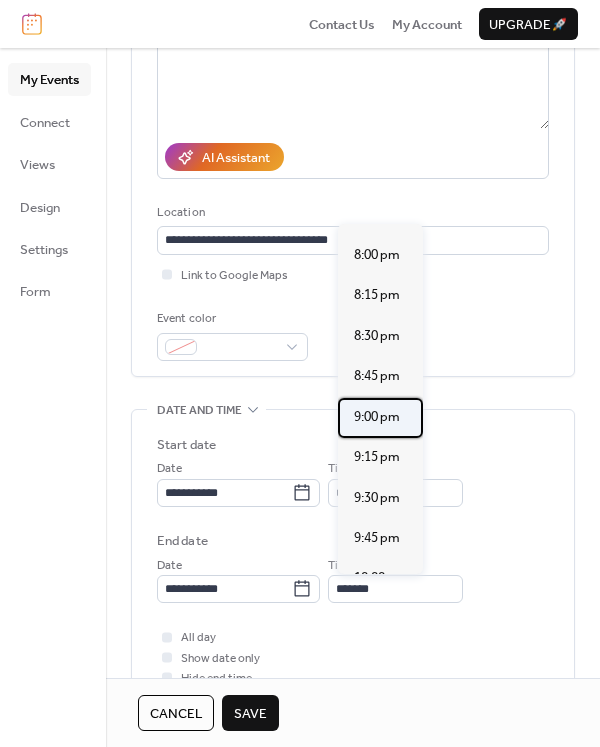 click on "9:00 pm" at bounding box center (377, 417) 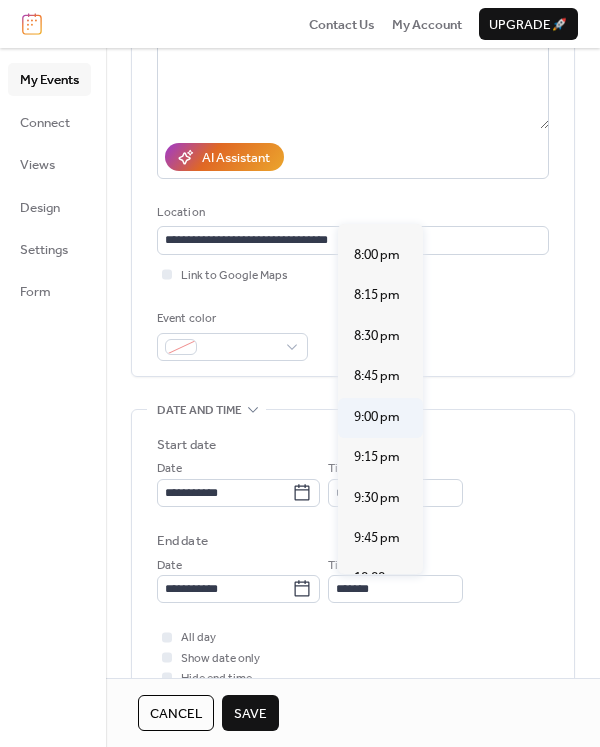 type on "*******" 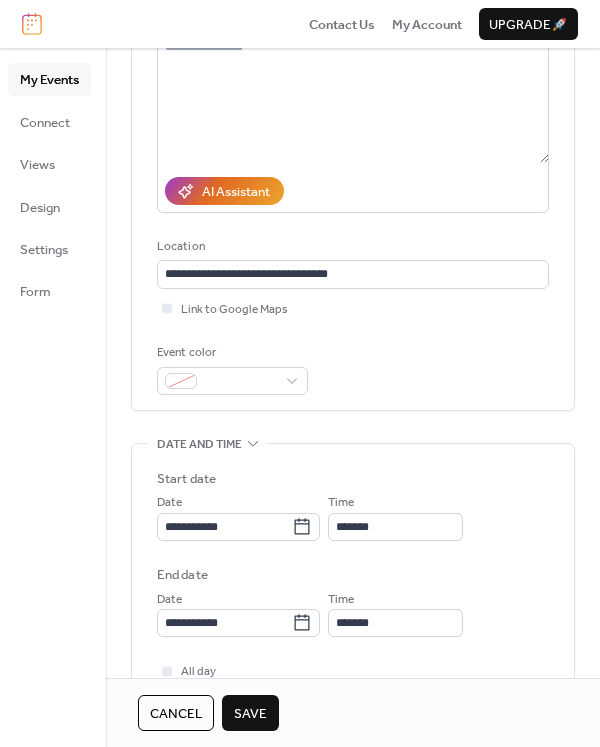scroll, scrollTop: 240, scrollLeft: 0, axis: vertical 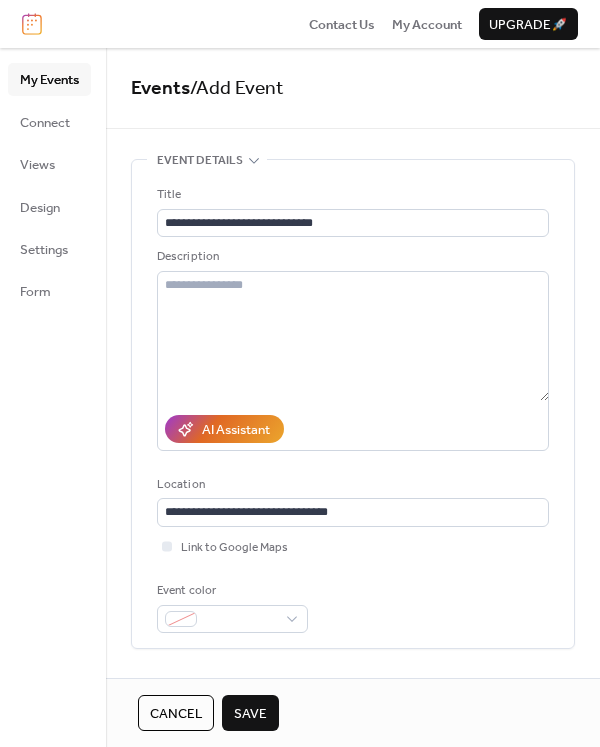 click on "Save" at bounding box center (250, 714) 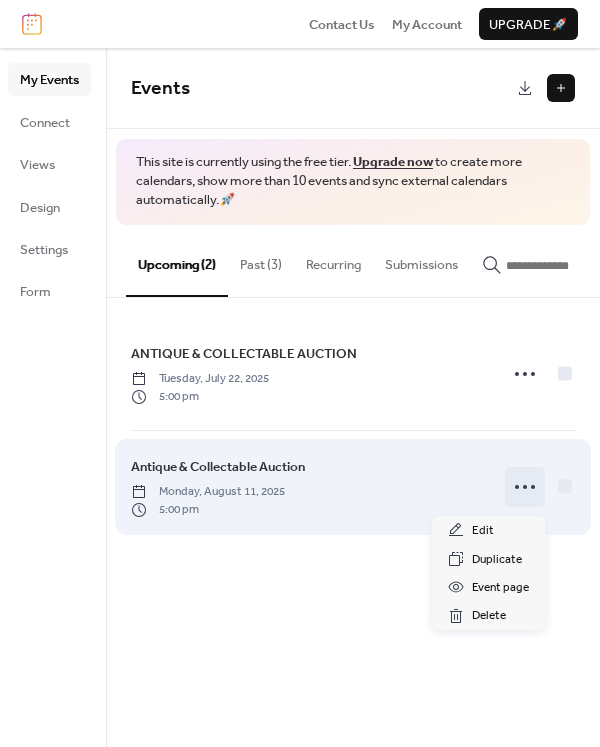 click 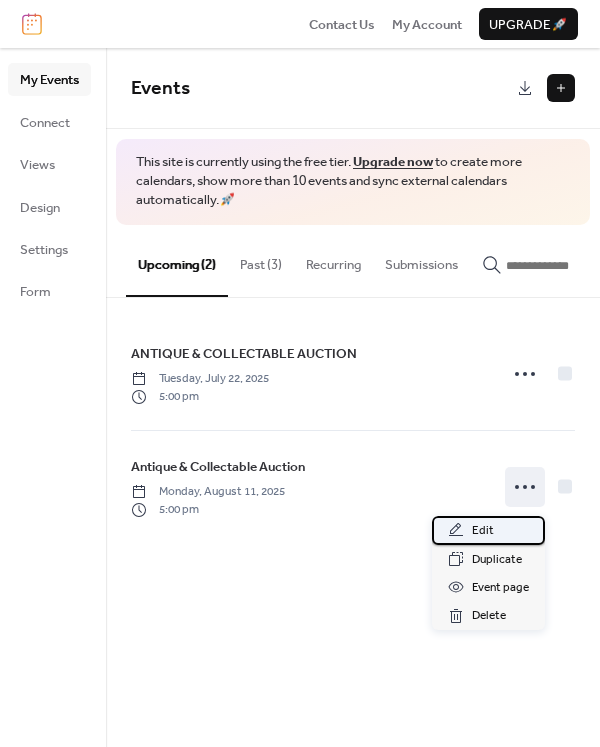 click on "Edit" at bounding box center (483, 531) 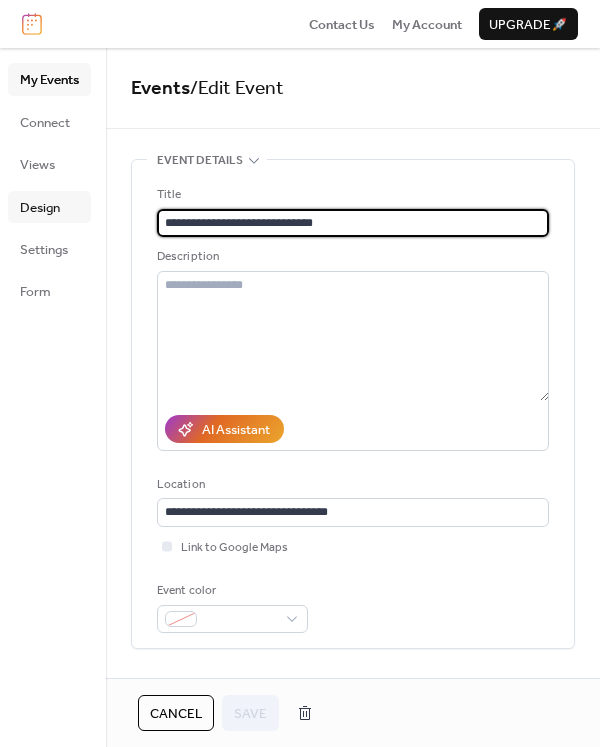 drag, startPoint x: 340, startPoint y: 224, endPoint x: 66, endPoint y: 203, distance: 274.80356 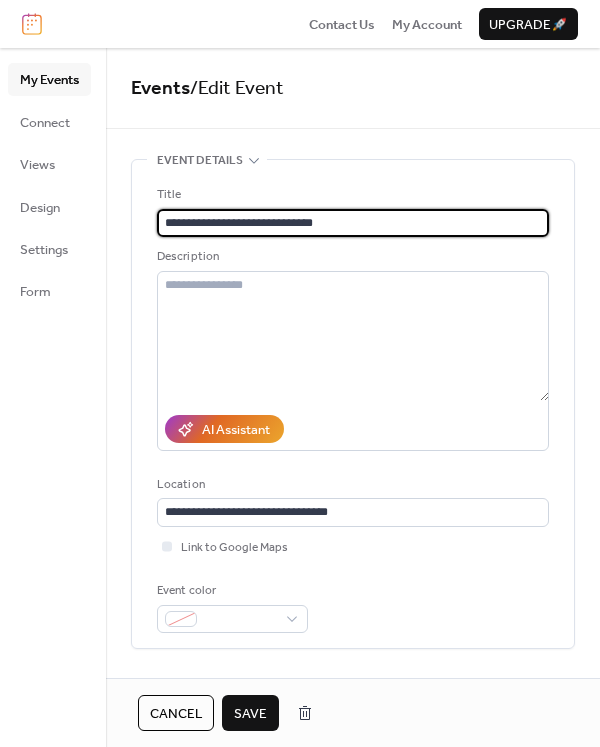 type on "**********" 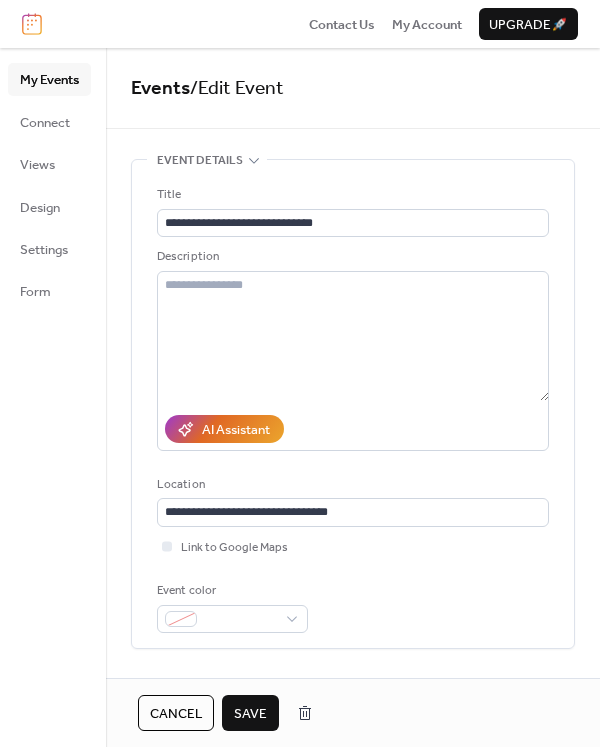 click on "Save" at bounding box center [250, 714] 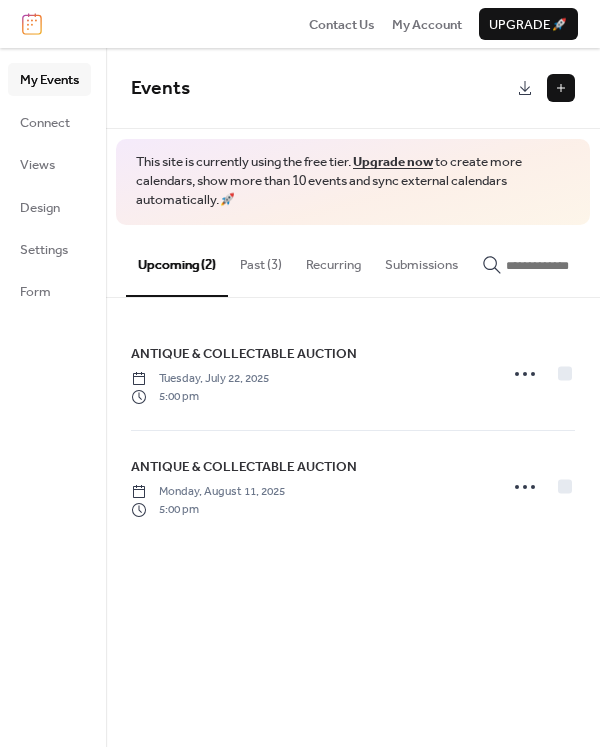 click at bounding box center [561, 88] 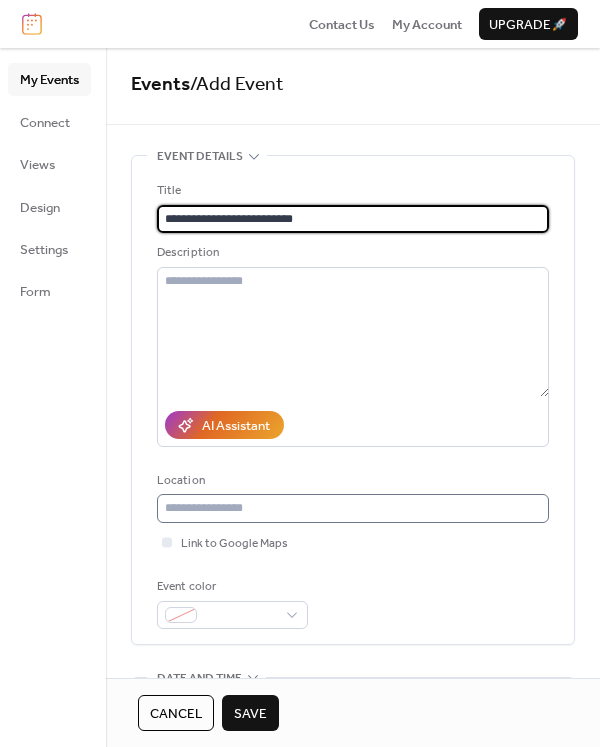 scroll, scrollTop: 7, scrollLeft: 0, axis: vertical 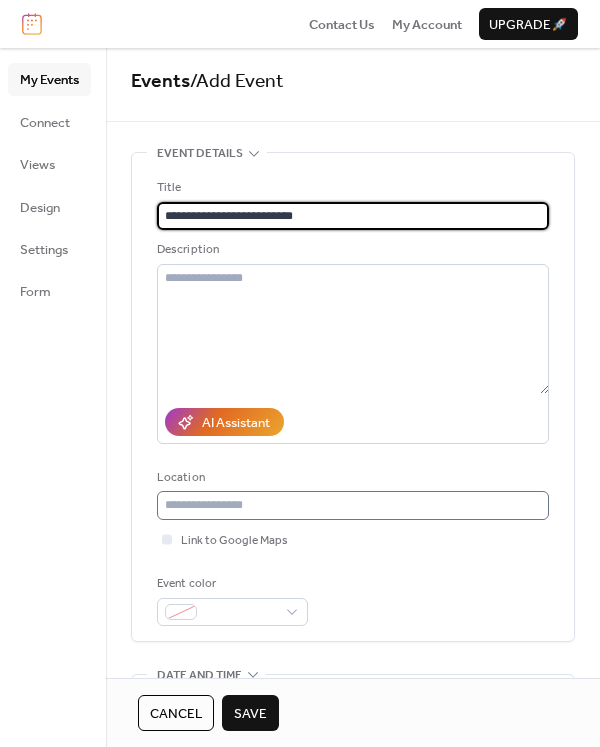 type on "**********" 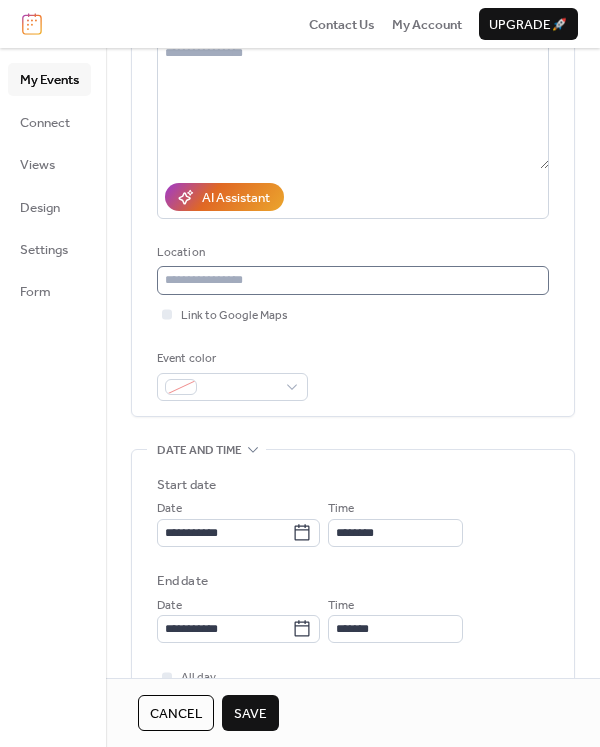 scroll, scrollTop: 238, scrollLeft: 0, axis: vertical 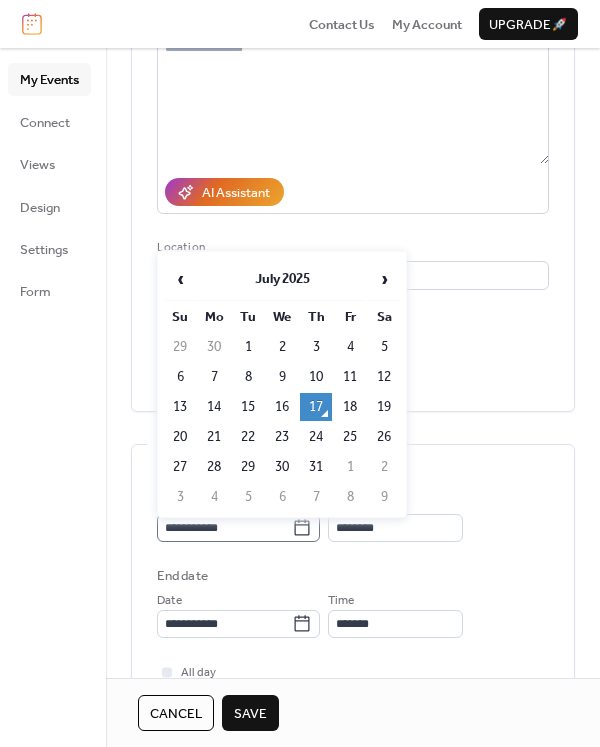 click 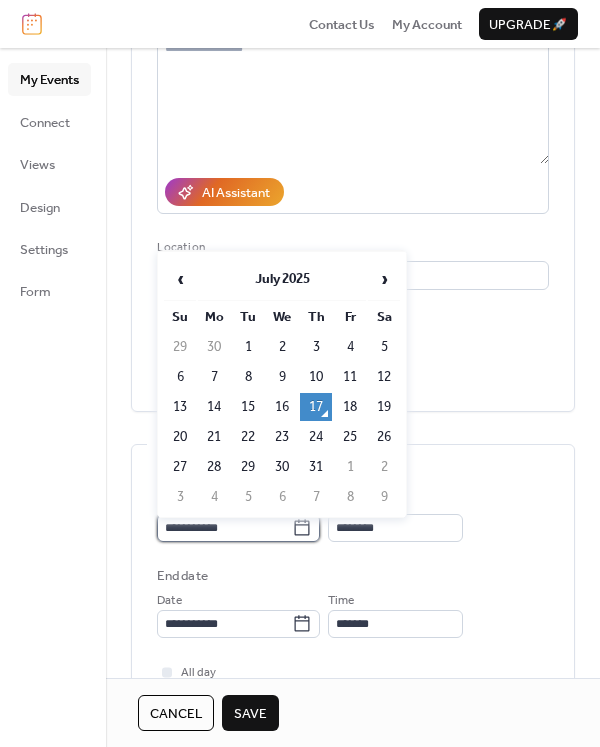 click on "**********" at bounding box center [224, 528] 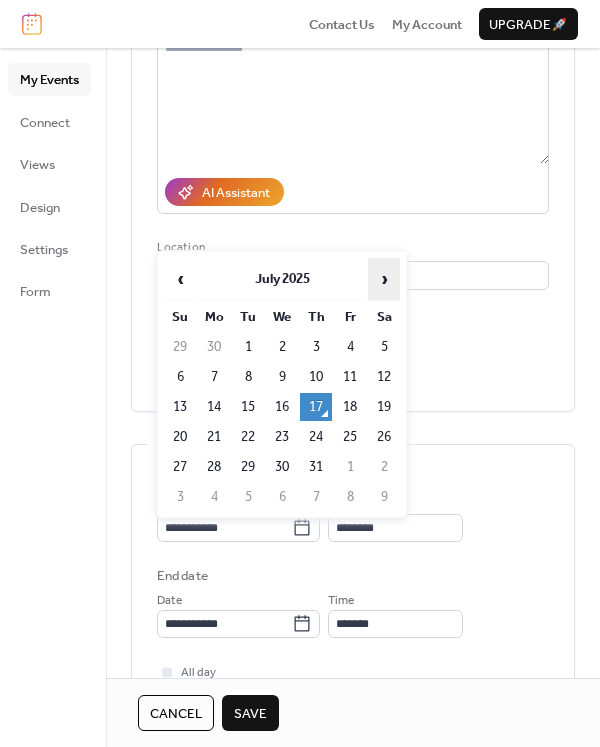 click on "›" at bounding box center [384, 279] 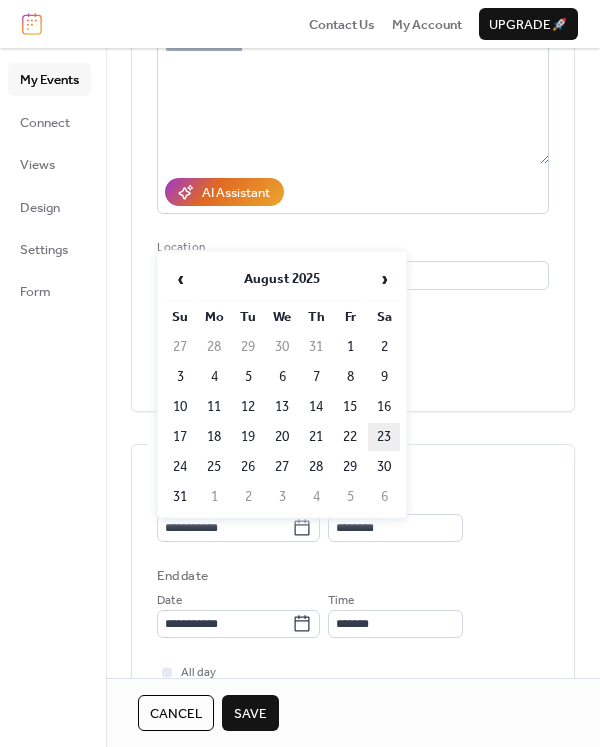 click on "23" at bounding box center [384, 437] 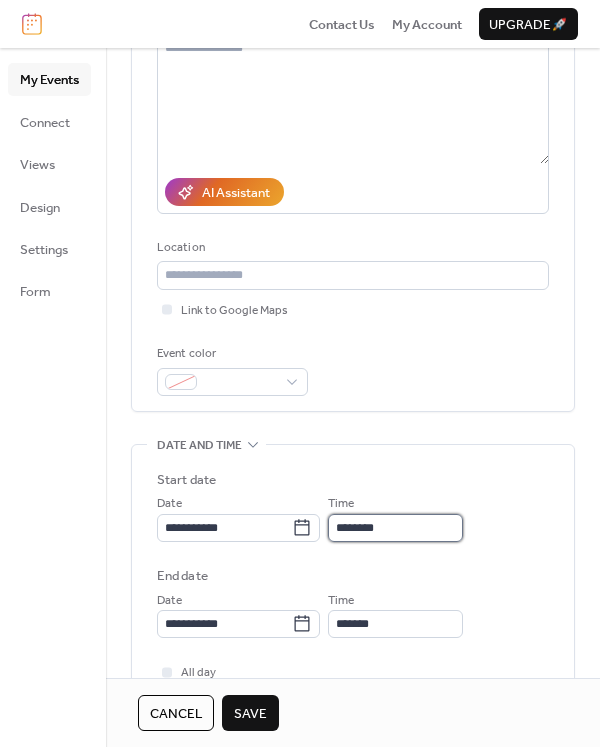 click on "********" at bounding box center (395, 528) 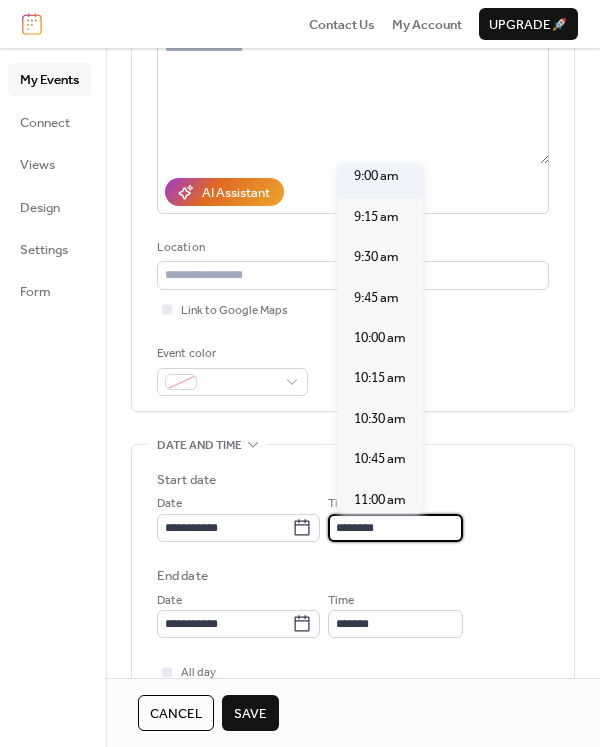 scroll, scrollTop: 1397, scrollLeft: 0, axis: vertical 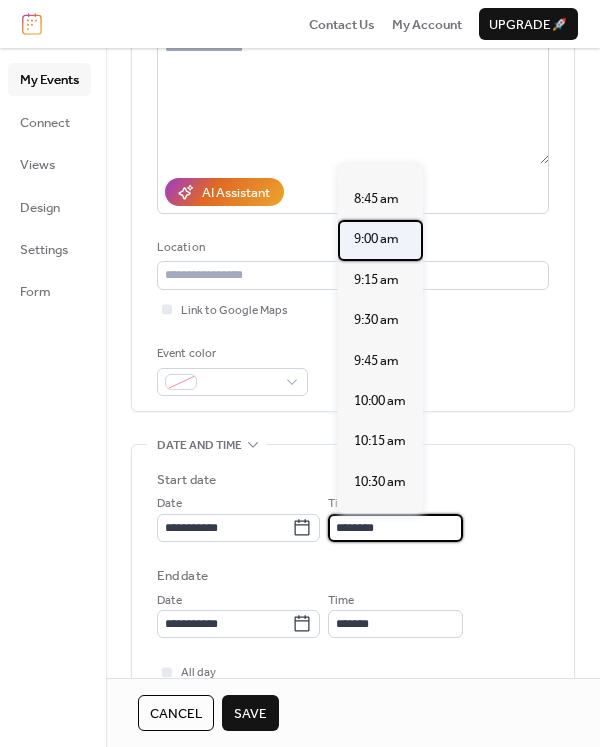 click on "9:00 am" at bounding box center (376, 239) 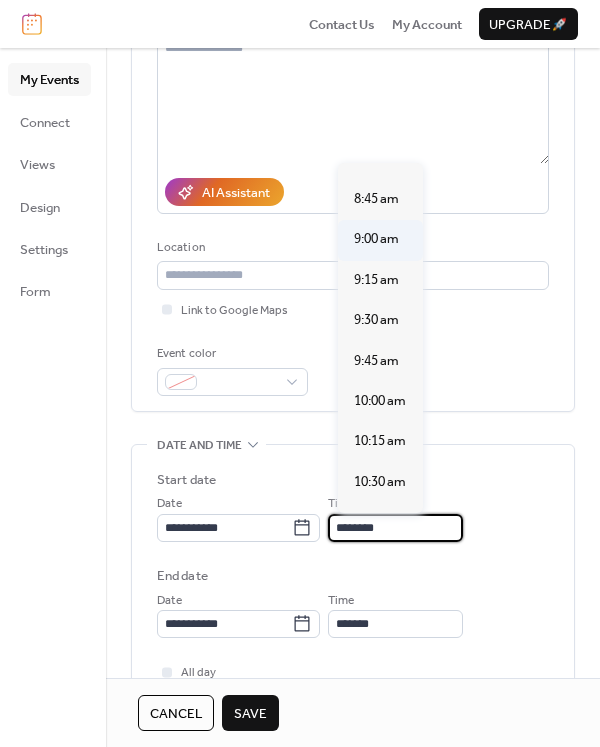 type on "*******" 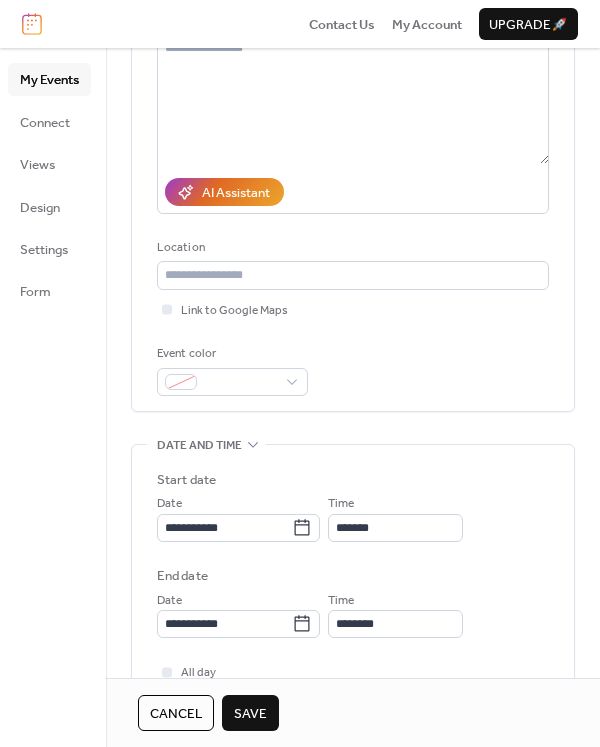 scroll, scrollTop: 244, scrollLeft: 0, axis: vertical 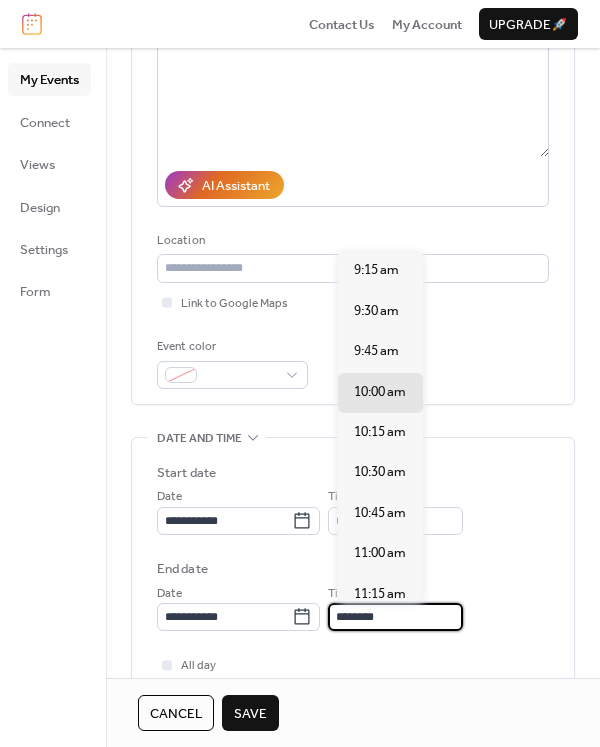 click on "********" at bounding box center (395, 617) 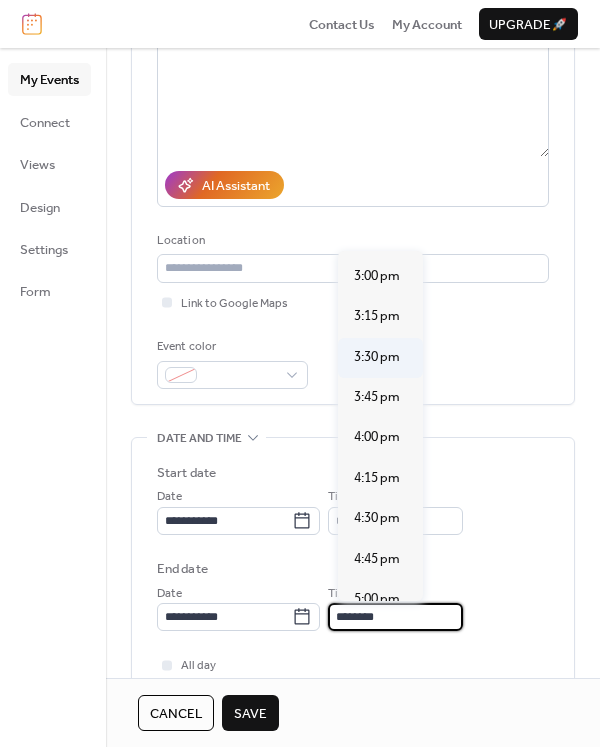 scroll, scrollTop: 949, scrollLeft: 0, axis: vertical 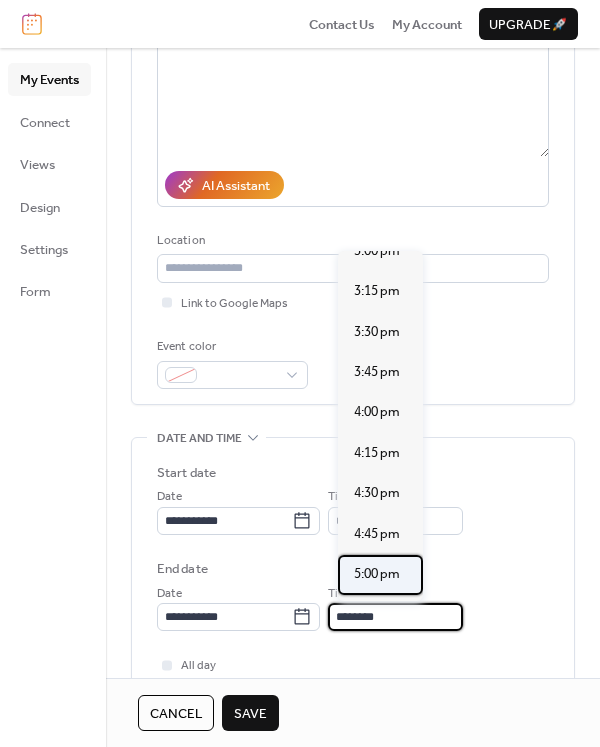 click on "5:00 pm" at bounding box center (377, 574) 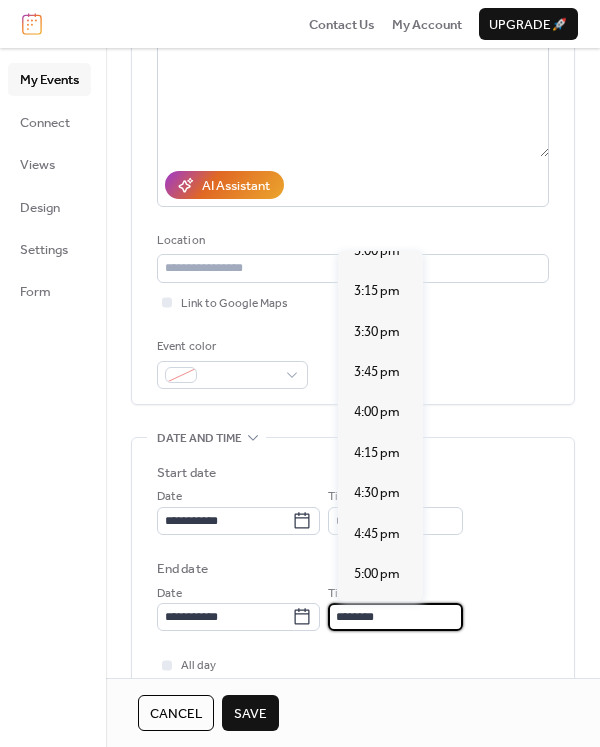 type on "*******" 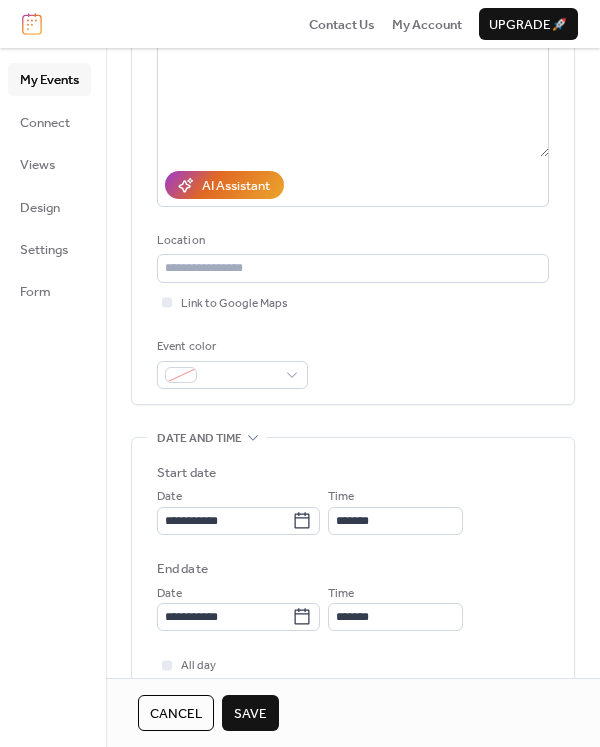 scroll, scrollTop: 0, scrollLeft: 0, axis: both 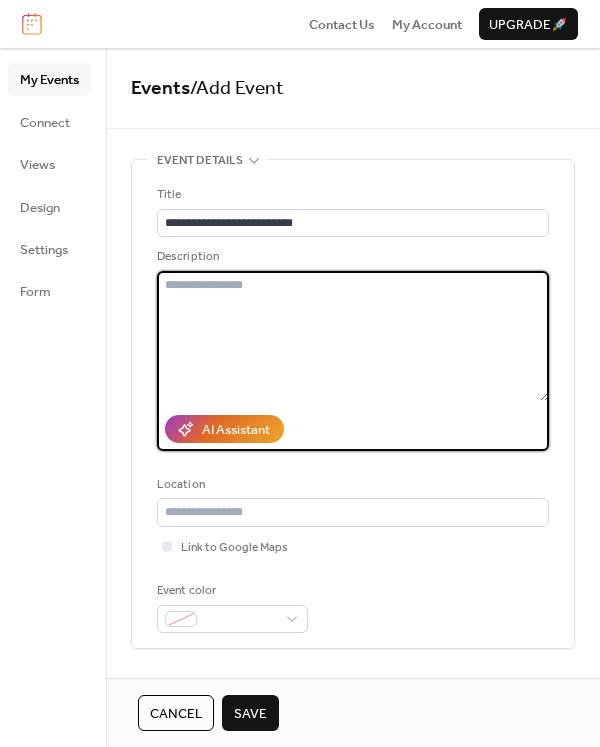 click at bounding box center (353, 336) 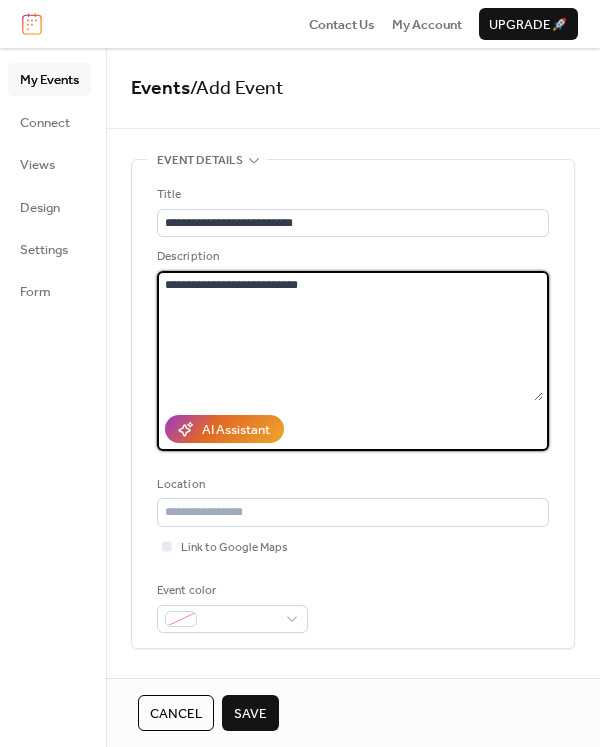type on "**********" 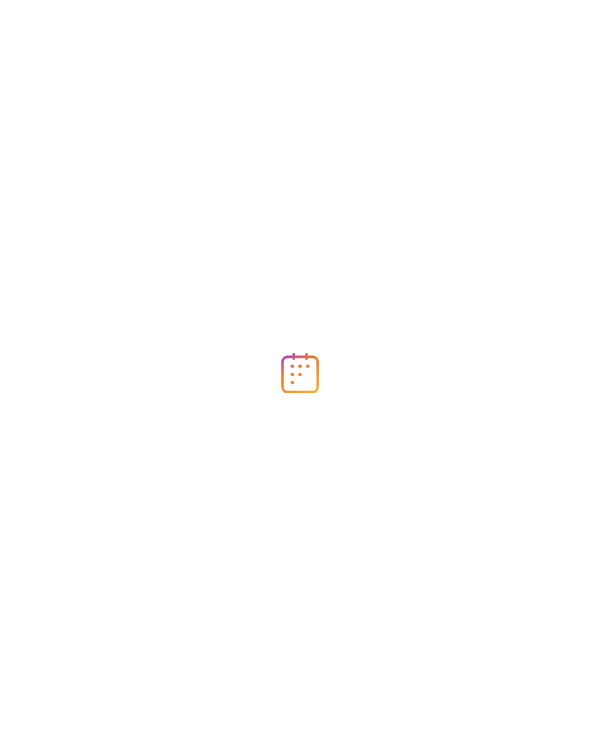 scroll, scrollTop: 0, scrollLeft: 0, axis: both 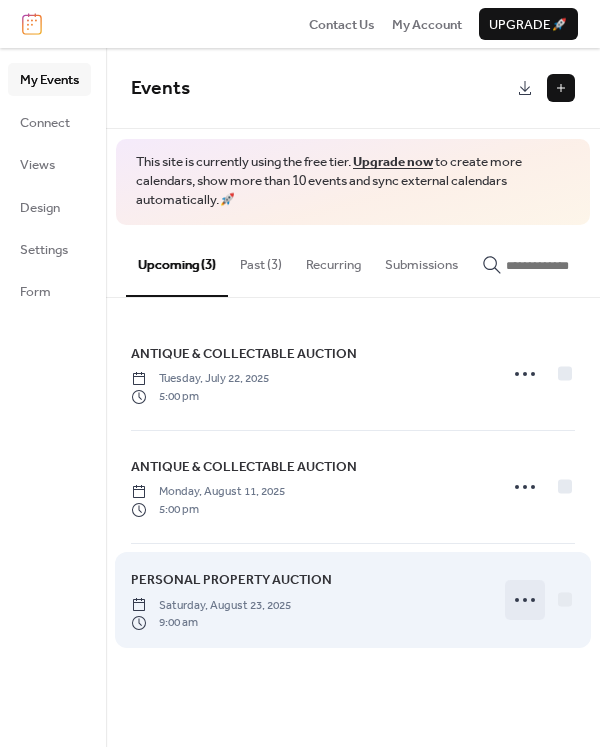 click 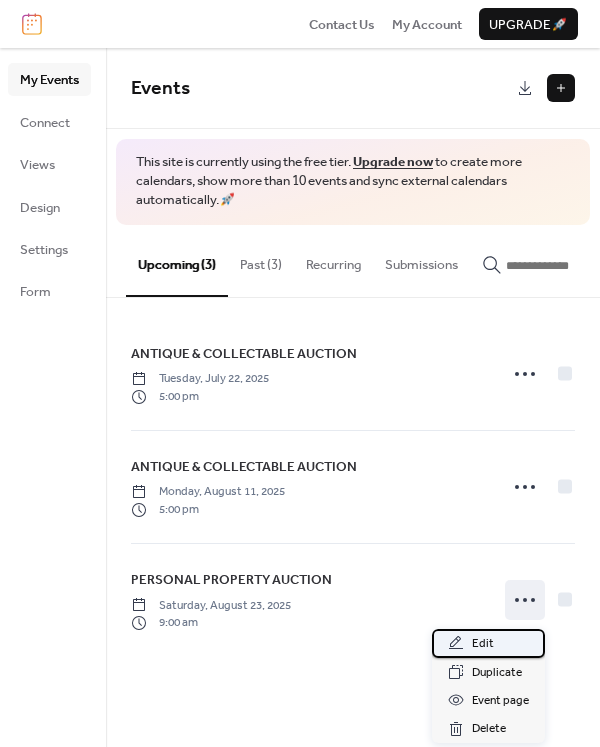 click on "Edit" at bounding box center [488, 643] 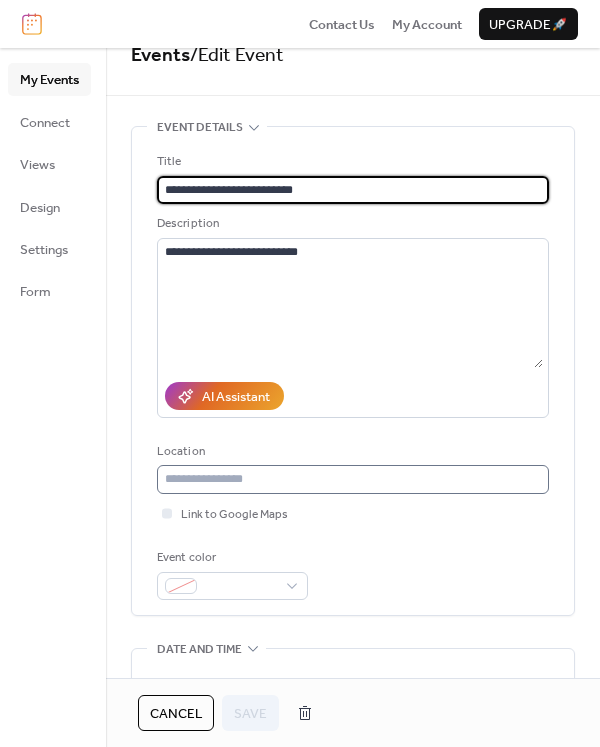 scroll, scrollTop: 34, scrollLeft: 0, axis: vertical 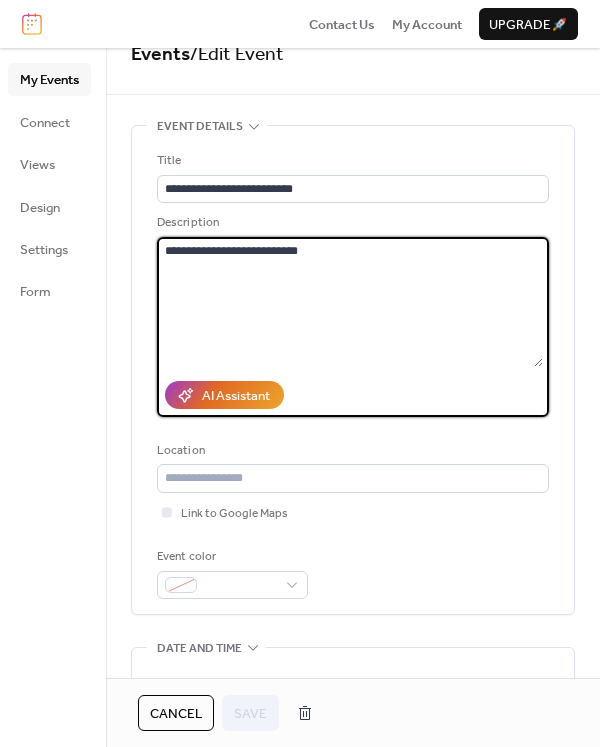 drag, startPoint x: 393, startPoint y: 243, endPoint x: 230, endPoint y: 247, distance: 163.04907 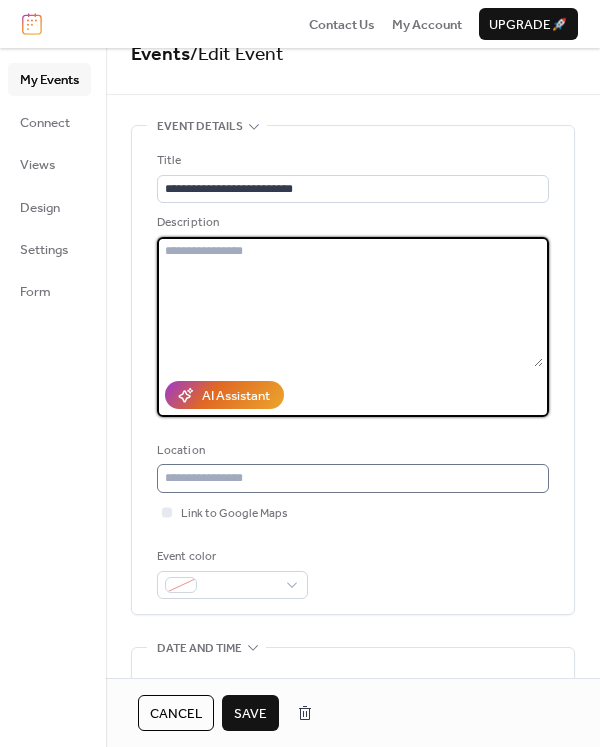 type 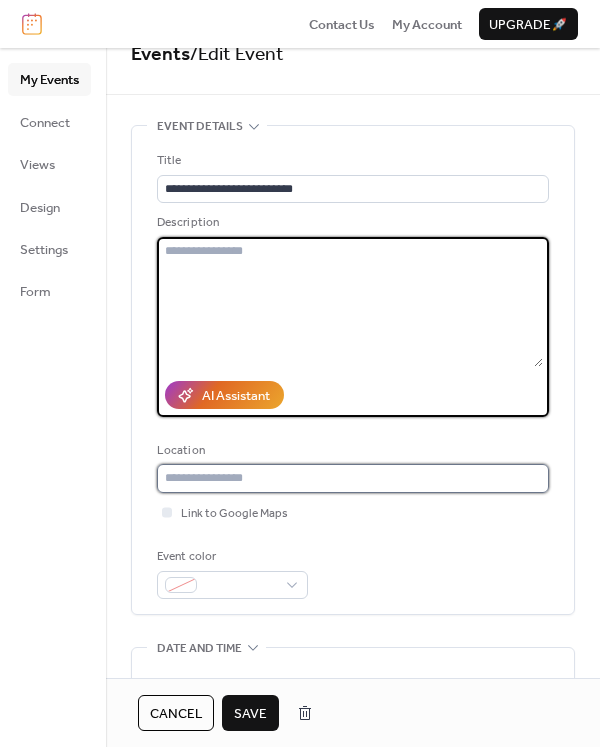 click at bounding box center [353, 478] 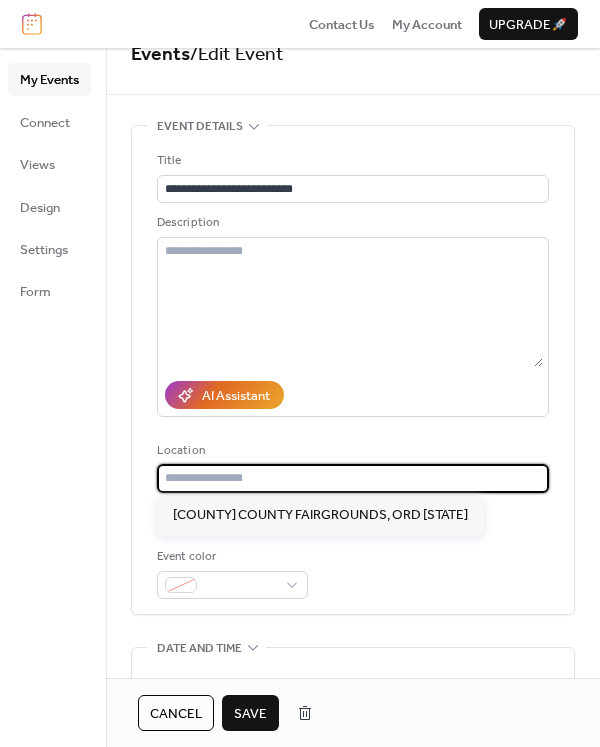 scroll, scrollTop: 36, scrollLeft: 0, axis: vertical 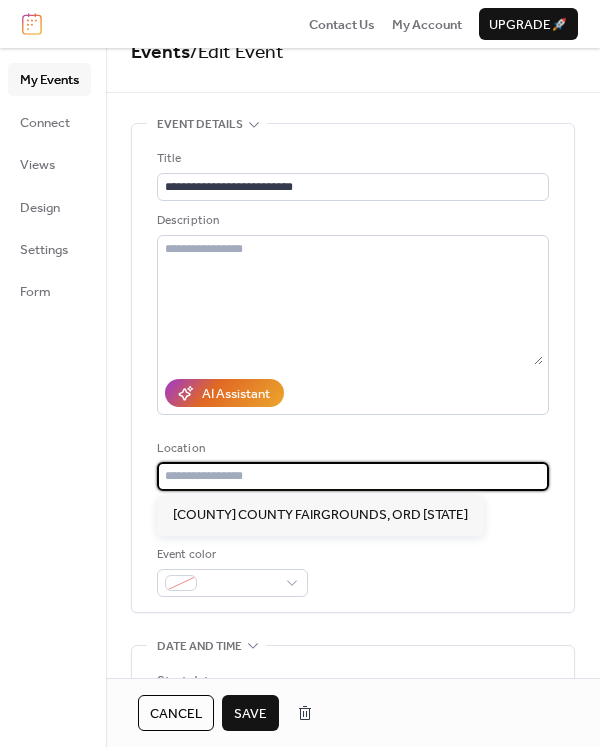 paste on "**********" 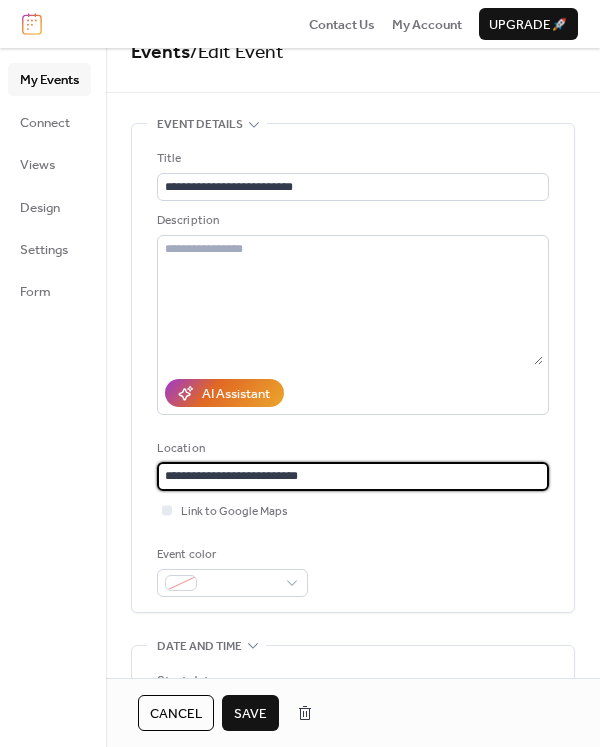 type on "**********" 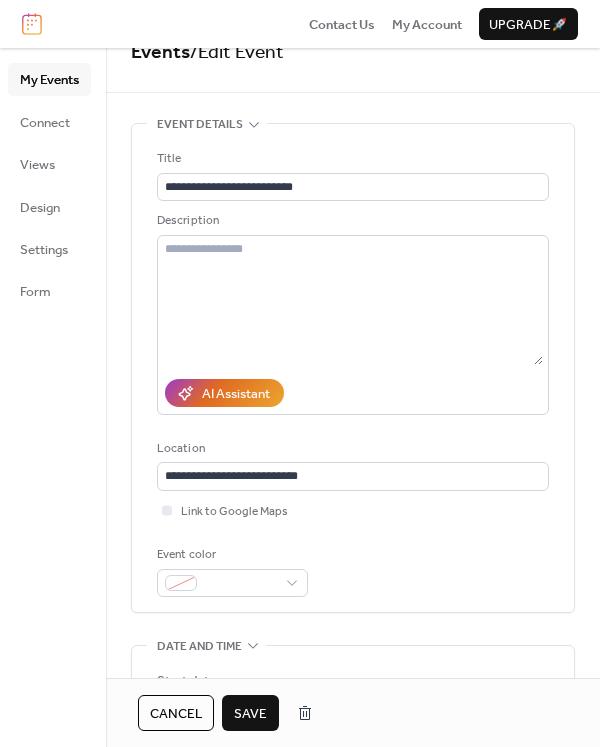 click on "Save" at bounding box center [250, 714] 